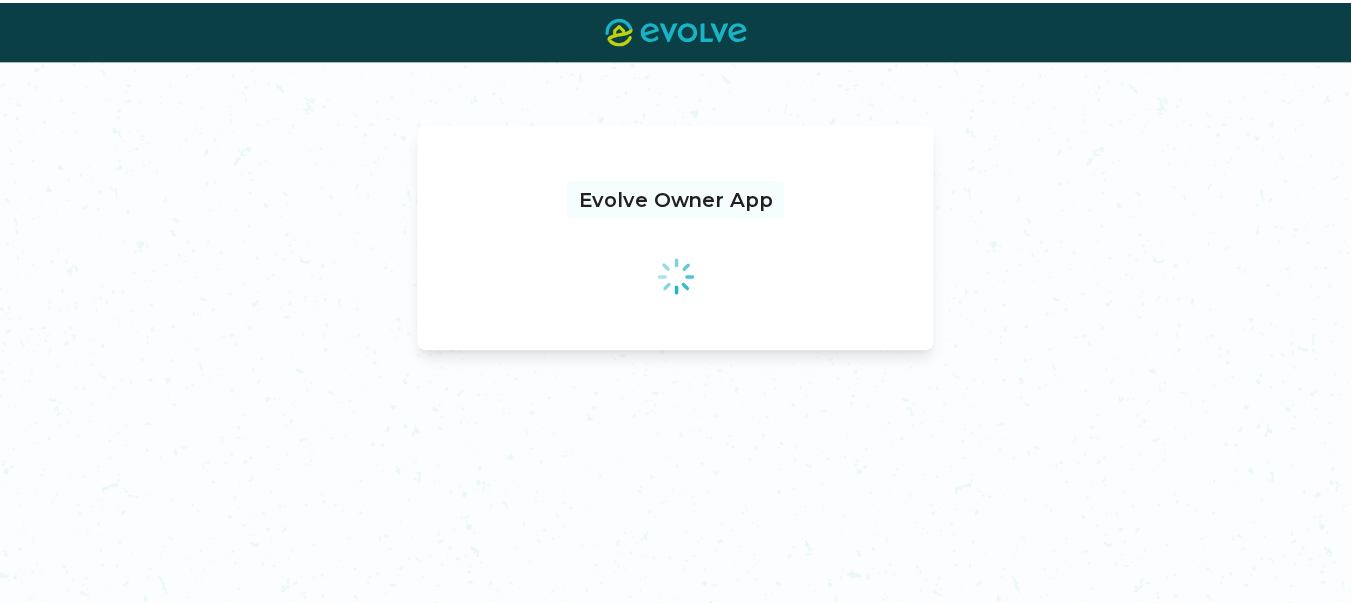 scroll, scrollTop: 0, scrollLeft: 0, axis: both 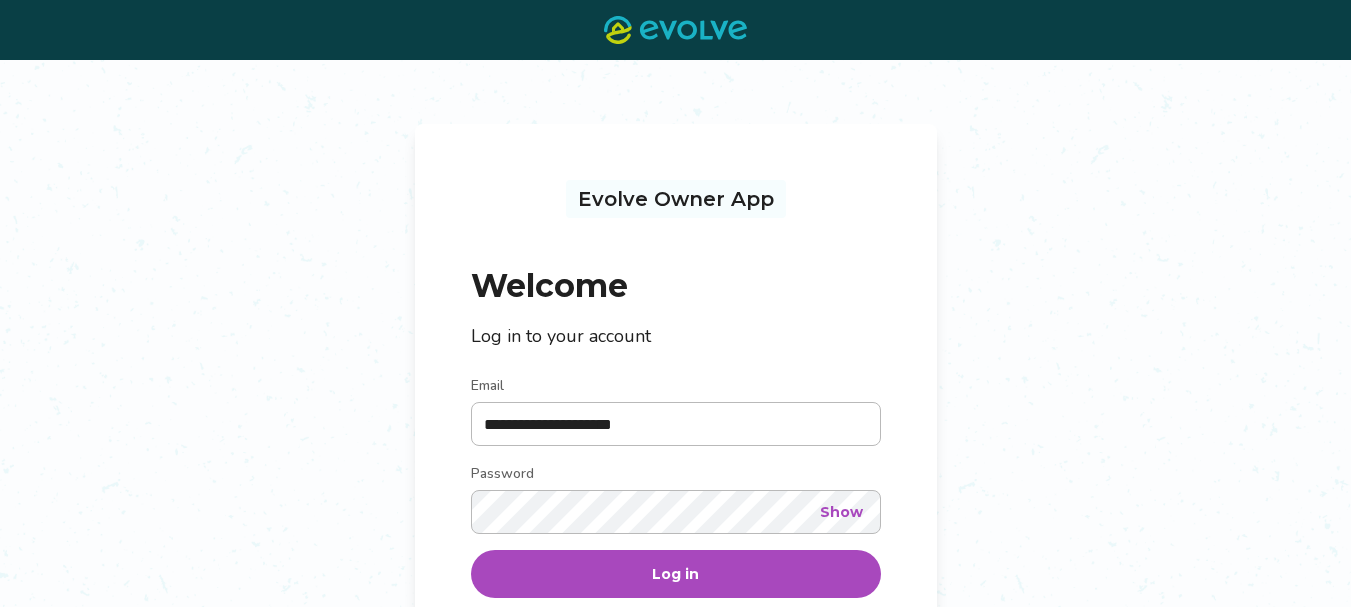 click on "Log in" at bounding box center [675, 574] 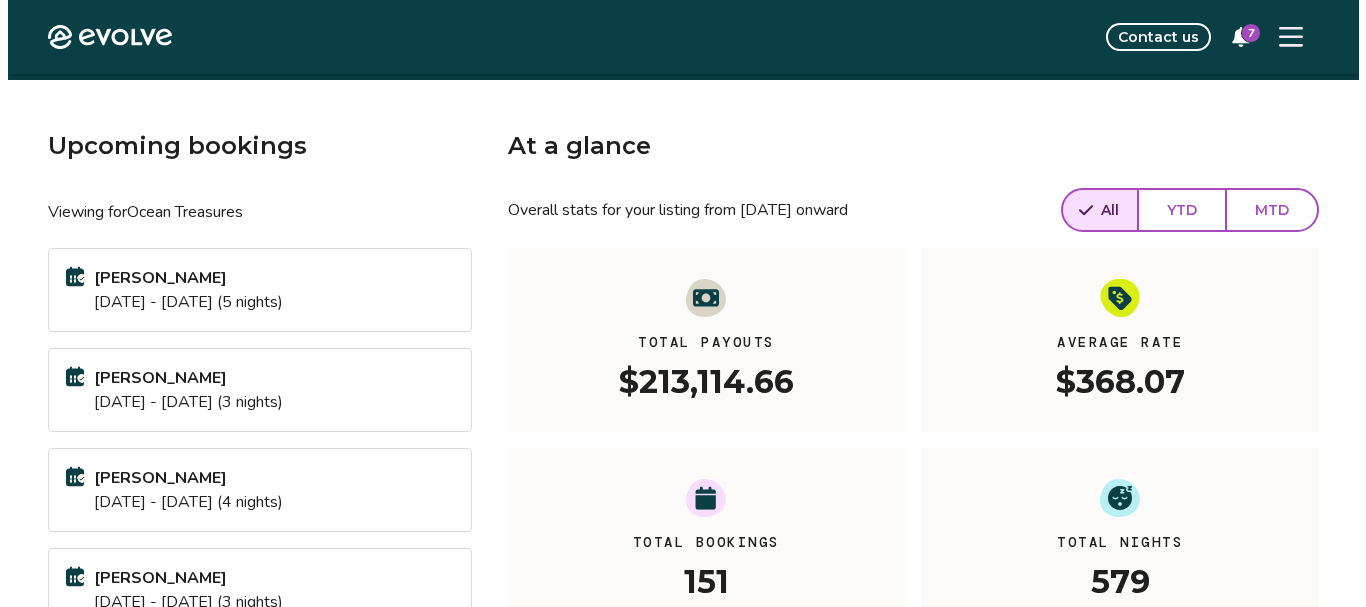 scroll, scrollTop: 0, scrollLeft: 0, axis: both 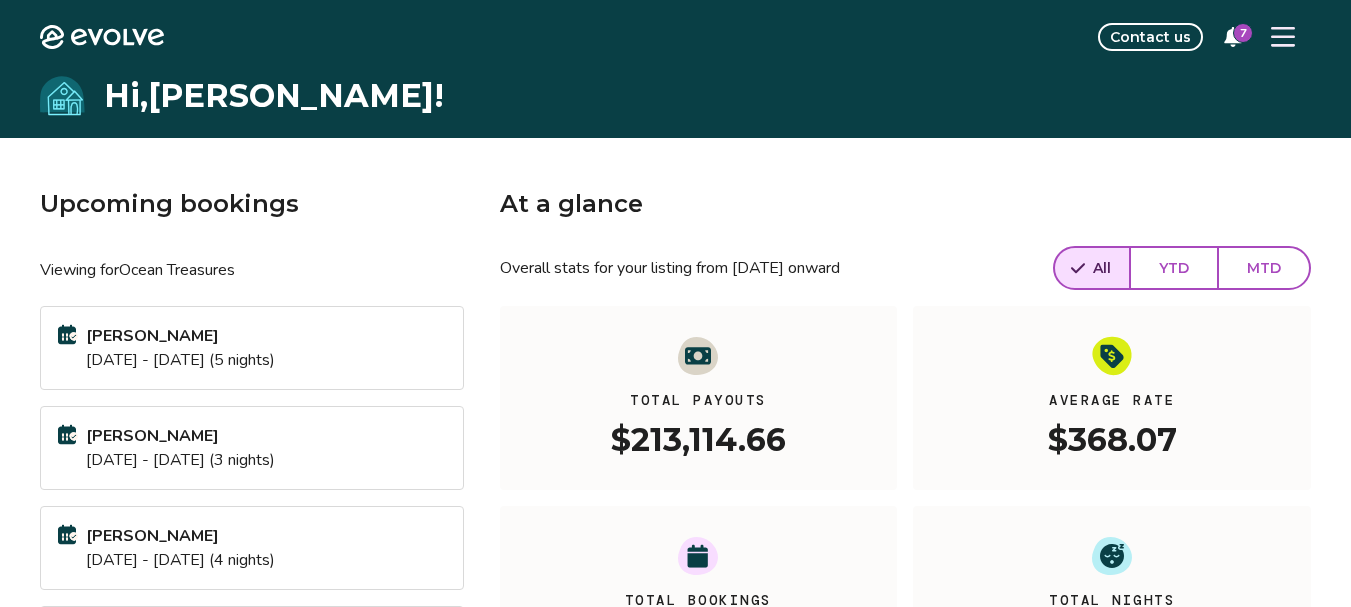 click 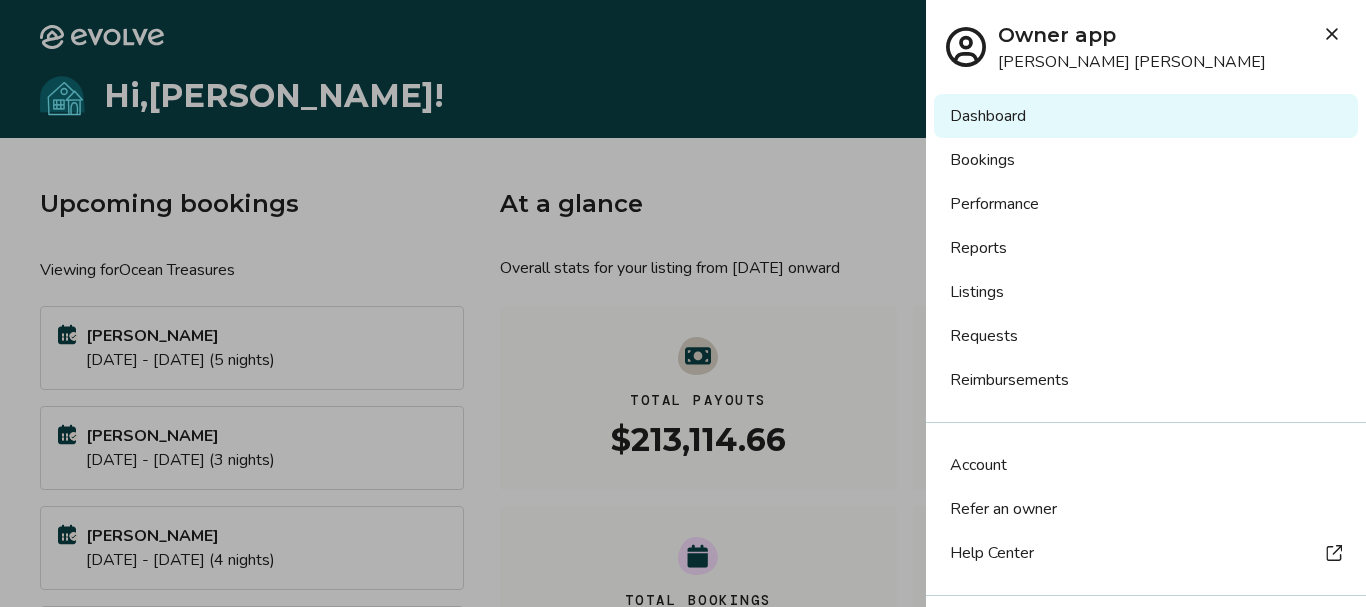 click on "Reports" at bounding box center (1146, 248) 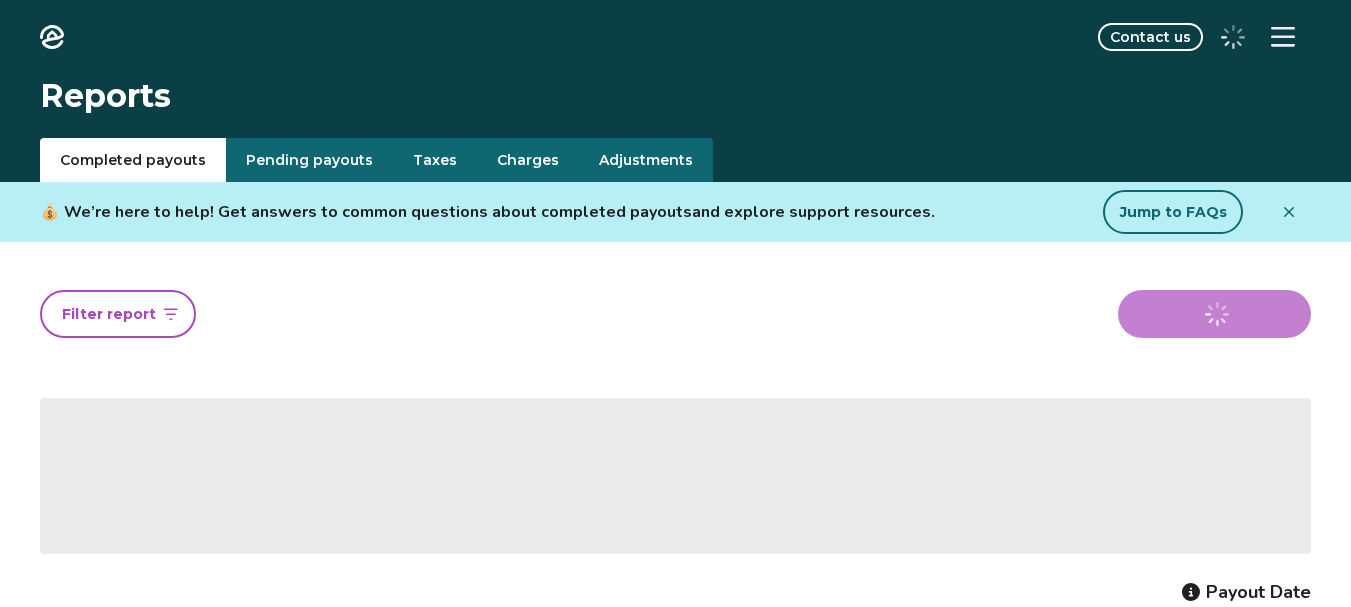 scroll, scrollTop: 0, scrollLeft: 0, axis: both 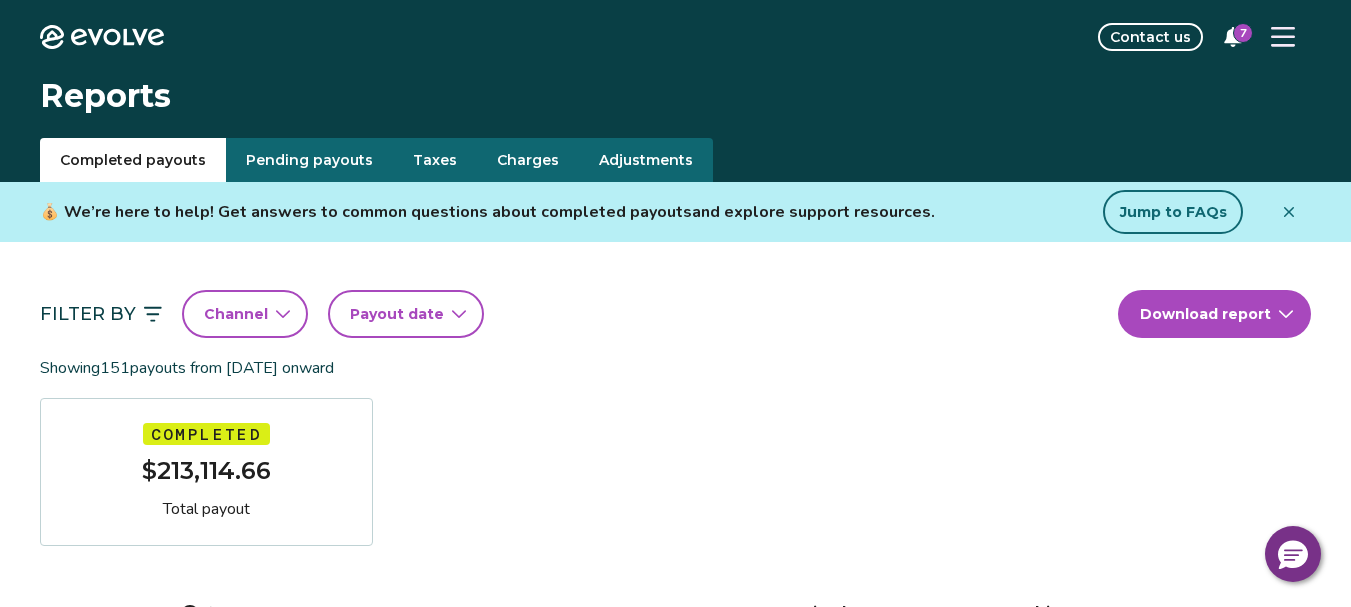 click 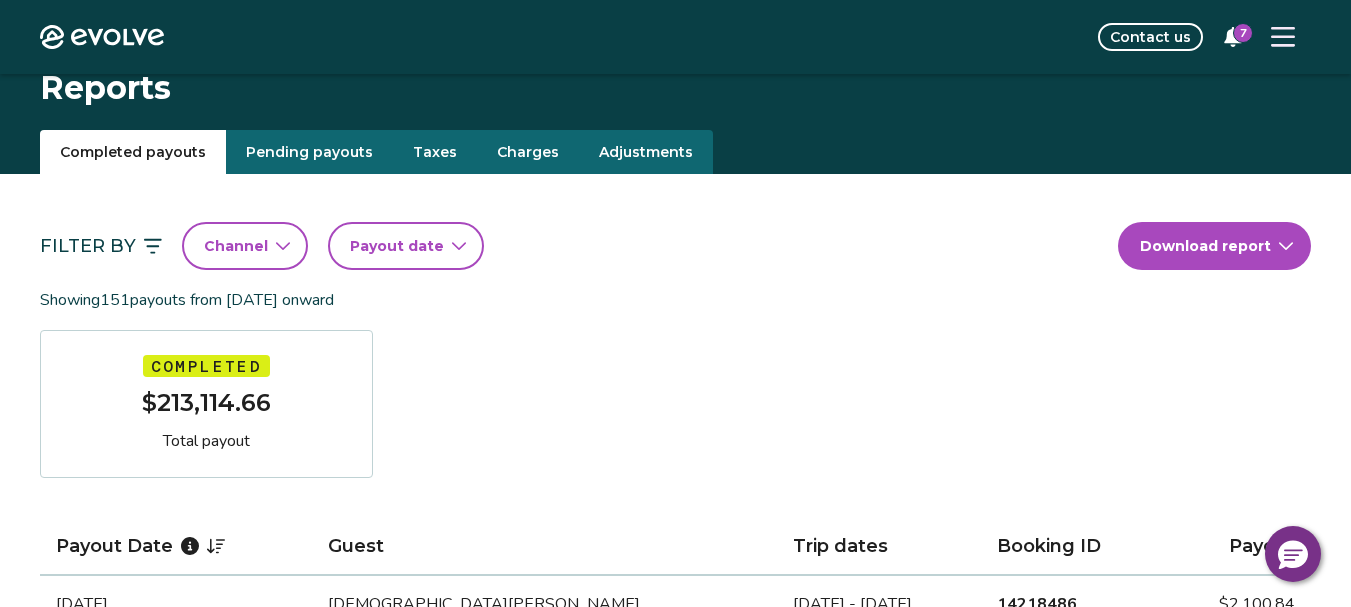 scroll, scrollTop: 4, scrollLeft: 0, axis: vertical 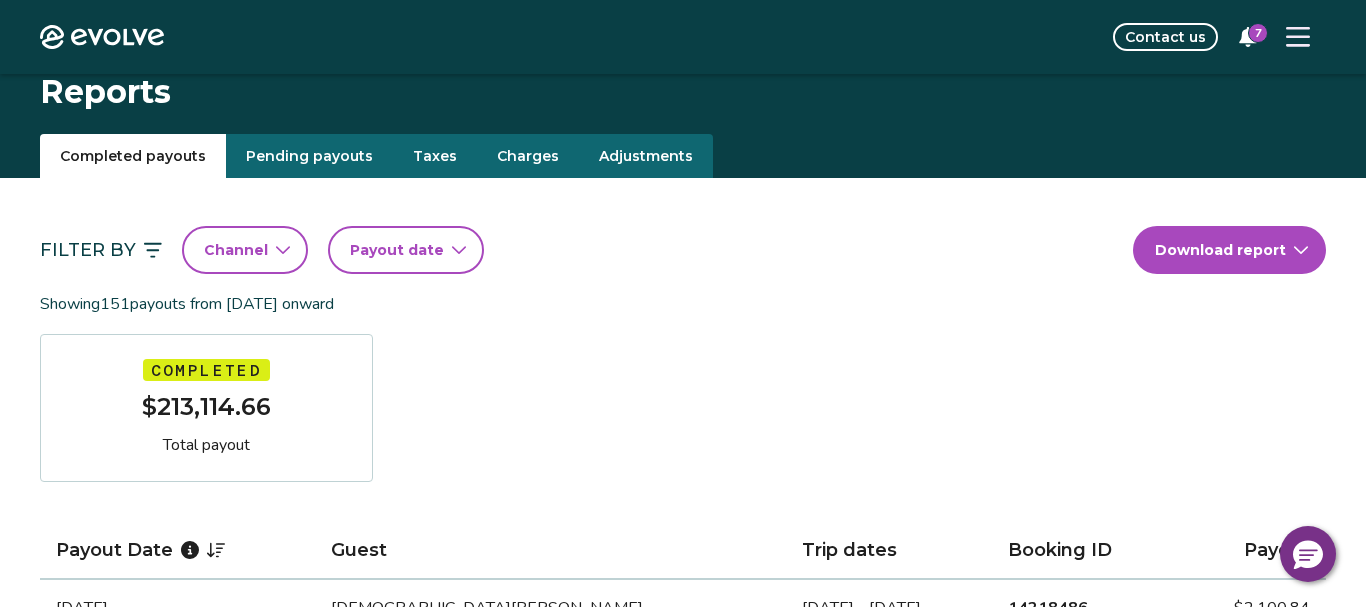 click on "Evolve Contact us 7 Reports Completed payouts Pending payouts Taxes Charges Adjustments Filter By  Channel Payout date Download   report Showing  151  payouts   from [DATE] onward Completed $213,114.66 Total payout Payout Date Guest Trip dates Booking ID Payout [DATE] [PERSON_NAME] [DATE] - [DATE] 14218486 $2,100.84 [DATE] [PERSON_NAME] [DATE] - [DATE] 14440262 $2,223.11 [DATE] [PERSON_NAME] [DATE] - [DATE] 14629195 $2,144.10 [DATE] [PERSON_NAME] [DATE] - [DATE] 14224457 $3,600.90 [DATE] [PERSON_NAME] [DATE] - [DATE] 14307919 $2,112.65 [DATE] [PERSON_NAME] [DATE] - [DATE] 14107440 $1,770.67 [DATE] [PERSON_NAME] [DATE] - [DATE] 14473471 $1,041.48 [DATE] [PERSON_NAME] [DATE] - [DATE] 14273514 $1,349.83 [DATE] [PERSON_NAME] [DATE] - [DATE] 14050098 $1,307.41 [DATE] [PERSON_NAME] [DATE] - [DATE] 14336488 $937.30 [DATE] [PERSON_NAME] [DATE] - [DATE] 14483164 $662.02 [DATE] [PERSON_NAME]" at bounding box center (683, 1459) 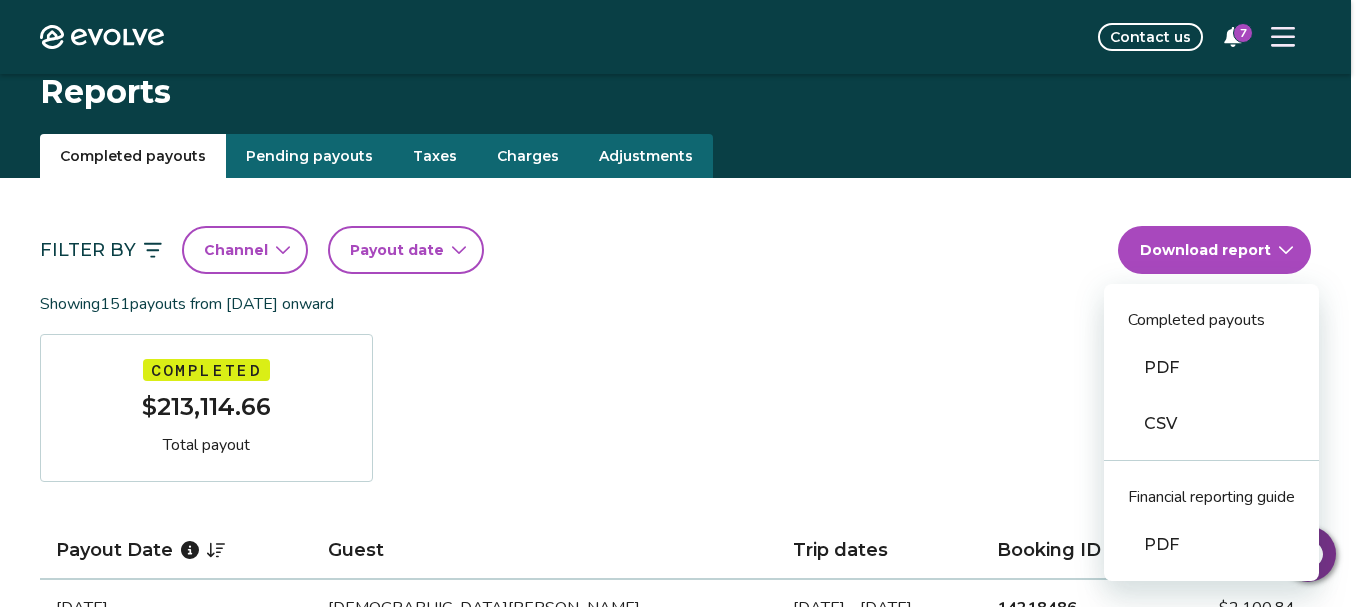 click on "CSV" at bounding box center [1211, 424] 